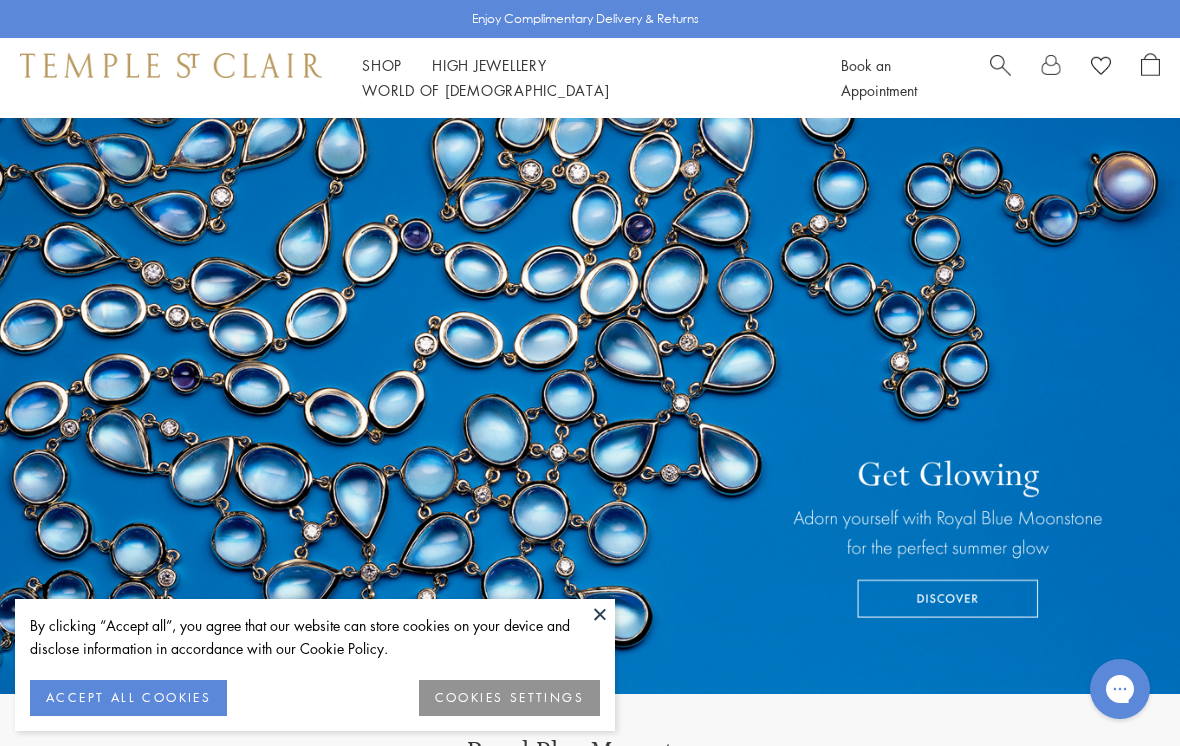 scroll, scrollTop: 0, scrollLeft: 0, axis: both 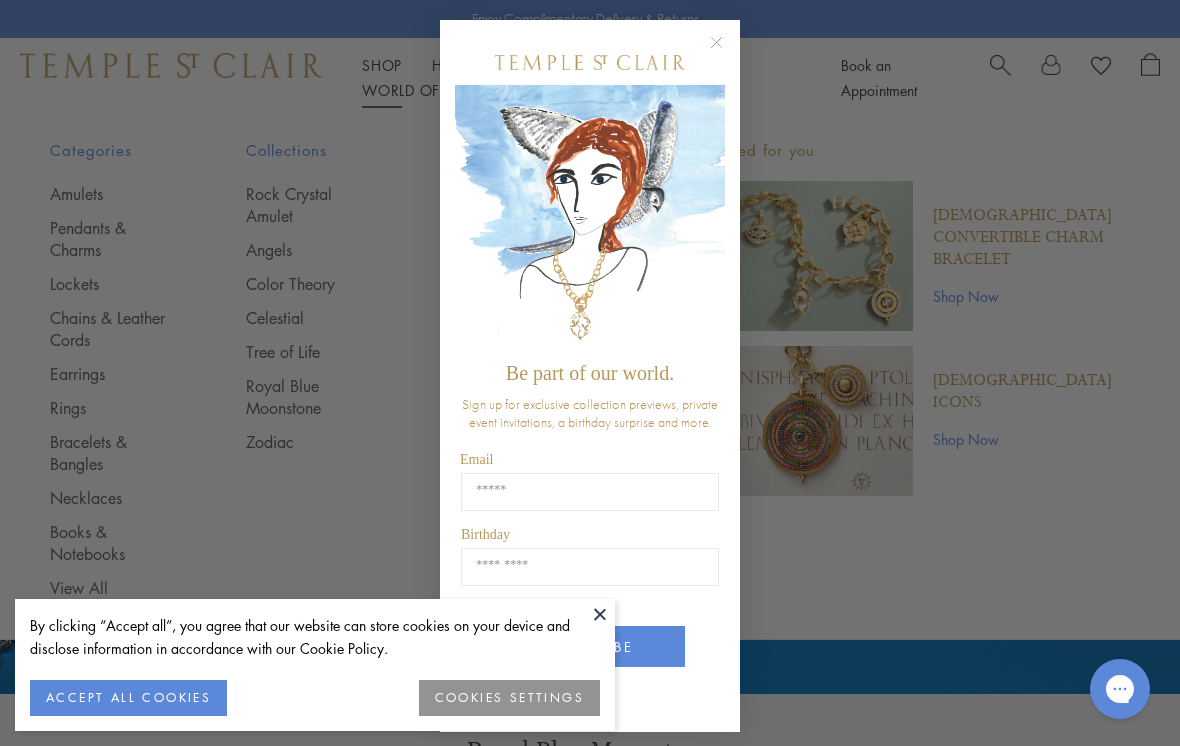 click on "Close dialog Be part of our world. Sign up for exclusive collection previews, private event invitations, a birthday surprise and more. Email Birthday Birthday SUBSCRIBE ******" at bounding box center [590, 373] 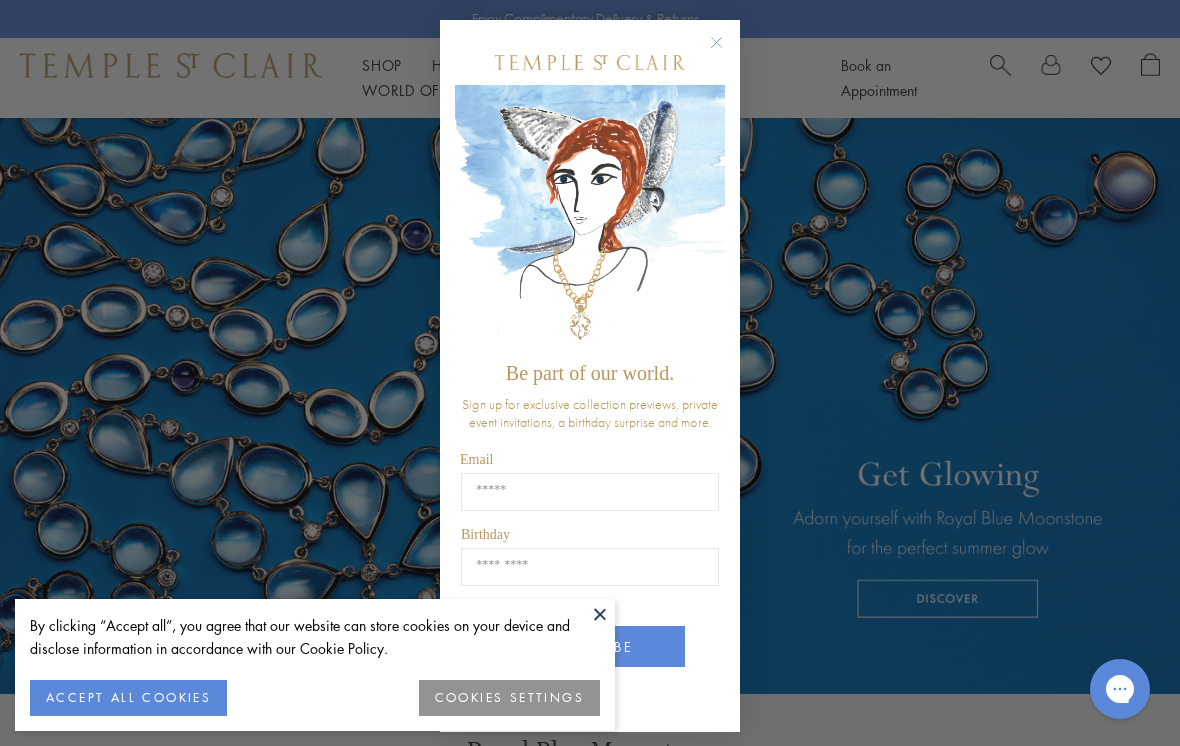 click 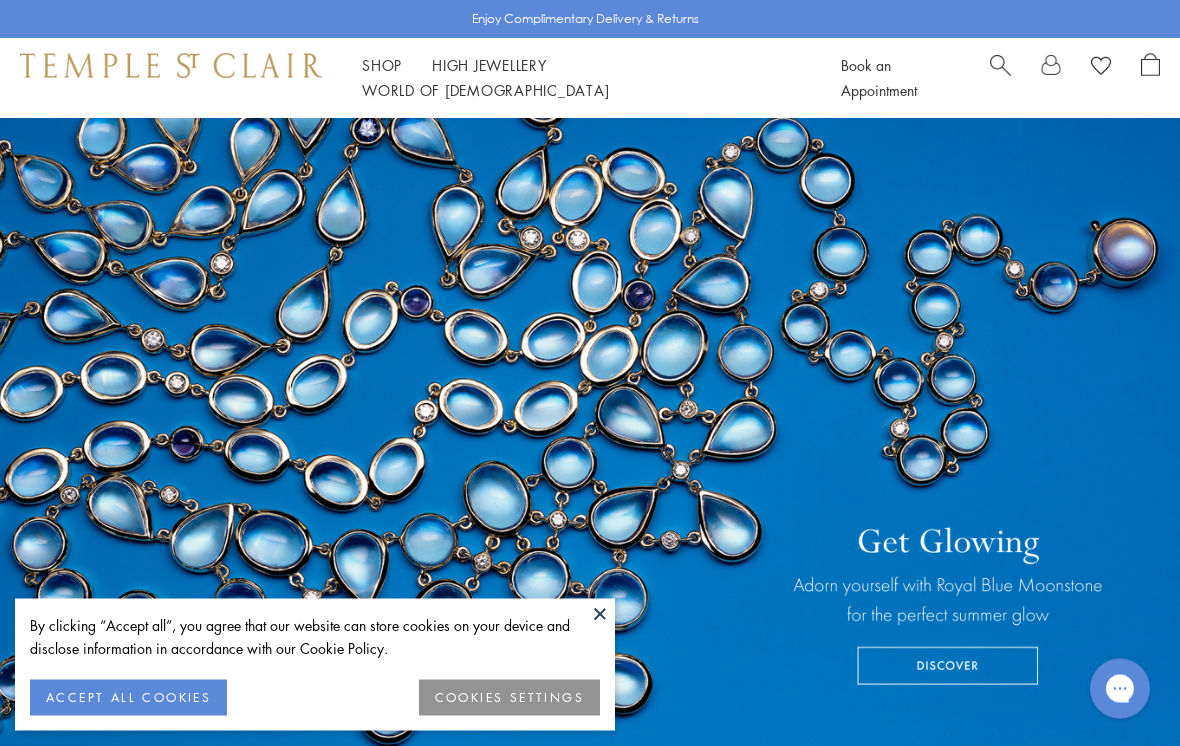 scroll, scrollTop: 0, scrollLeft: 0, axis: both 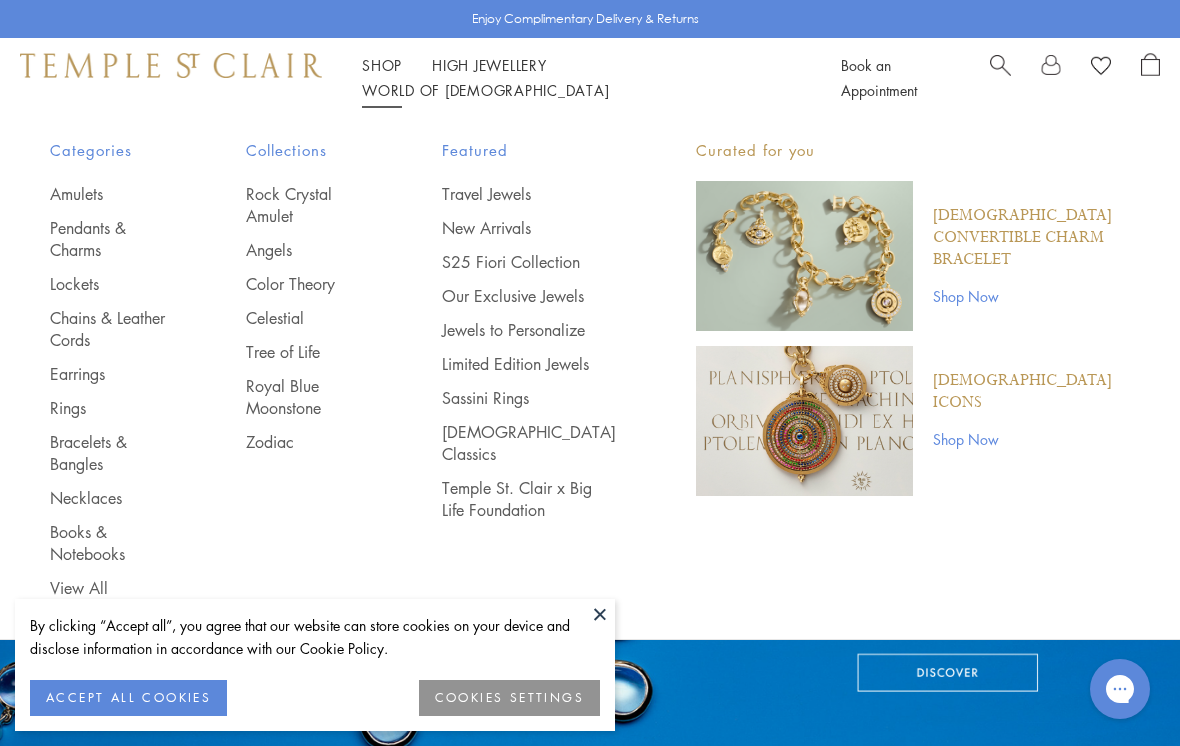 click on "Rings" at bounding box center (108, 408) 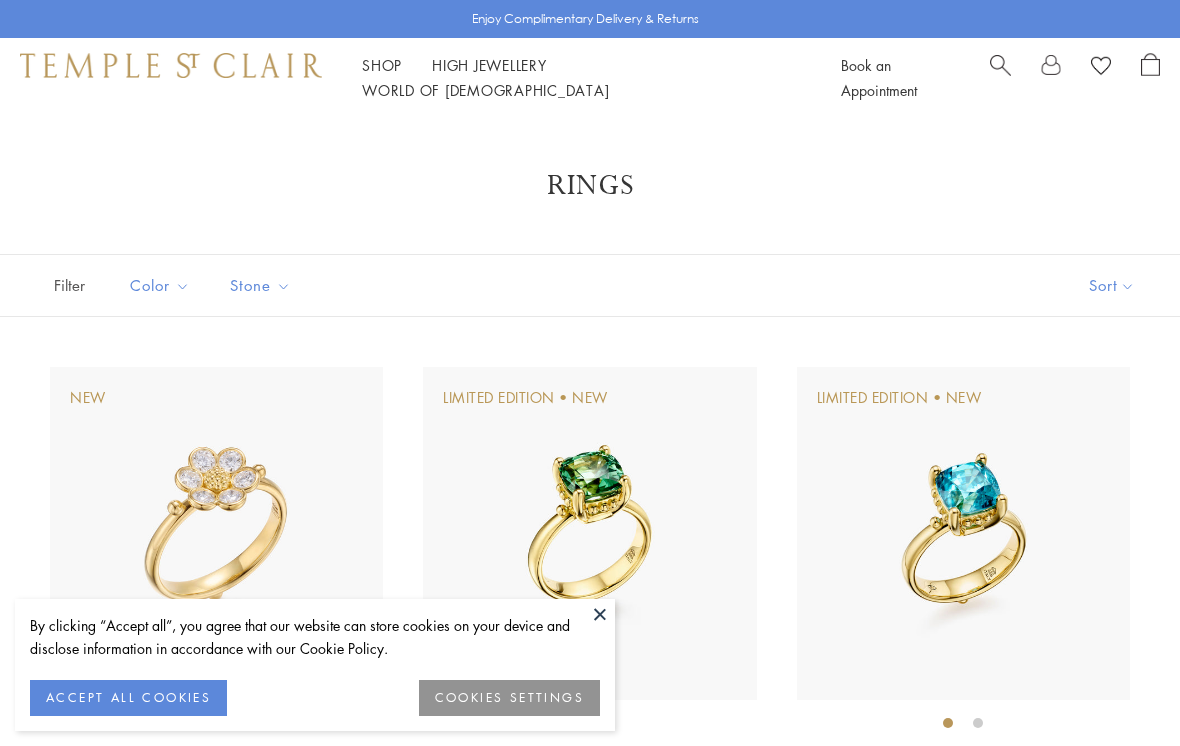 scroll, scrollTop: 0, scrollLeft: 0, axis: both 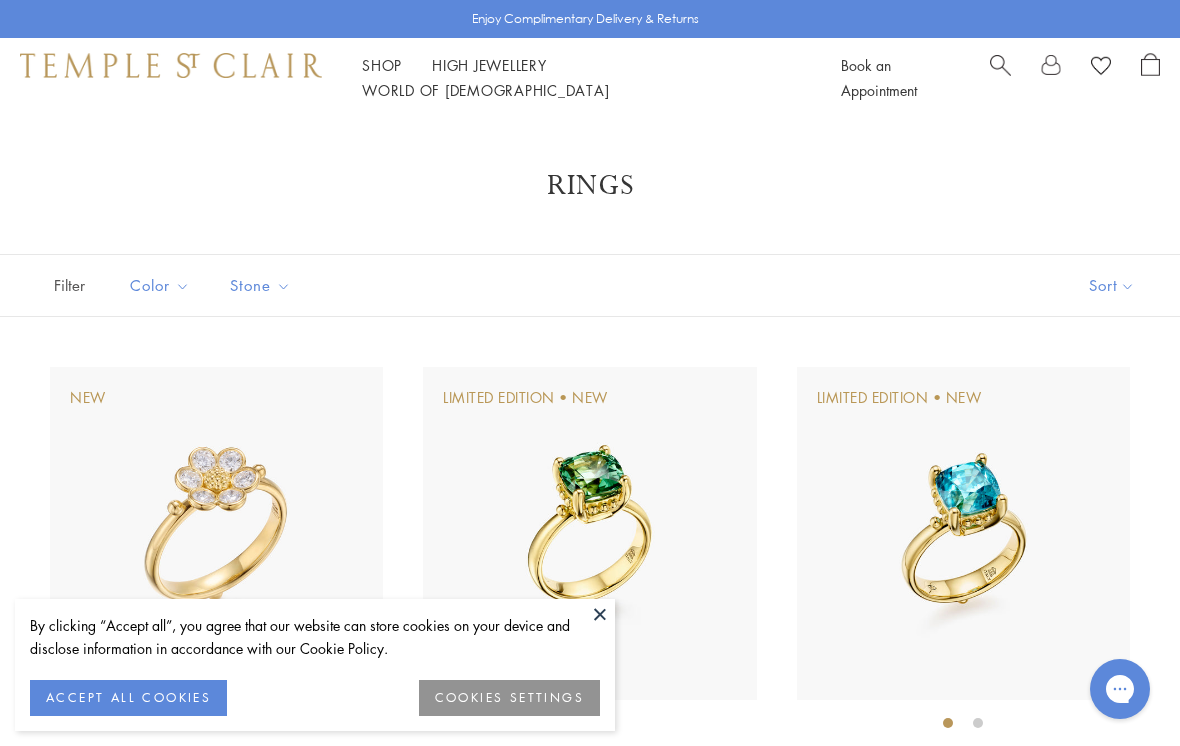 click at bounding box center (600, 614) 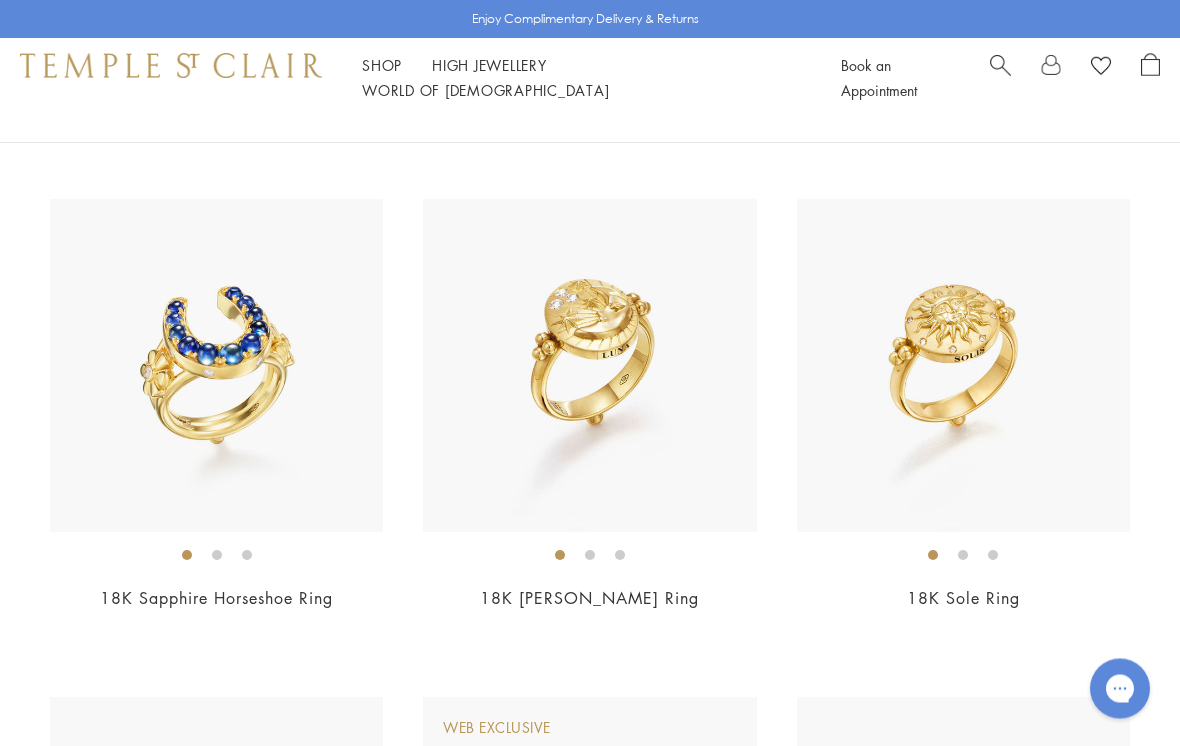 scroll, scrollTop: 4652, scrollLeft: 0, axis: vertical 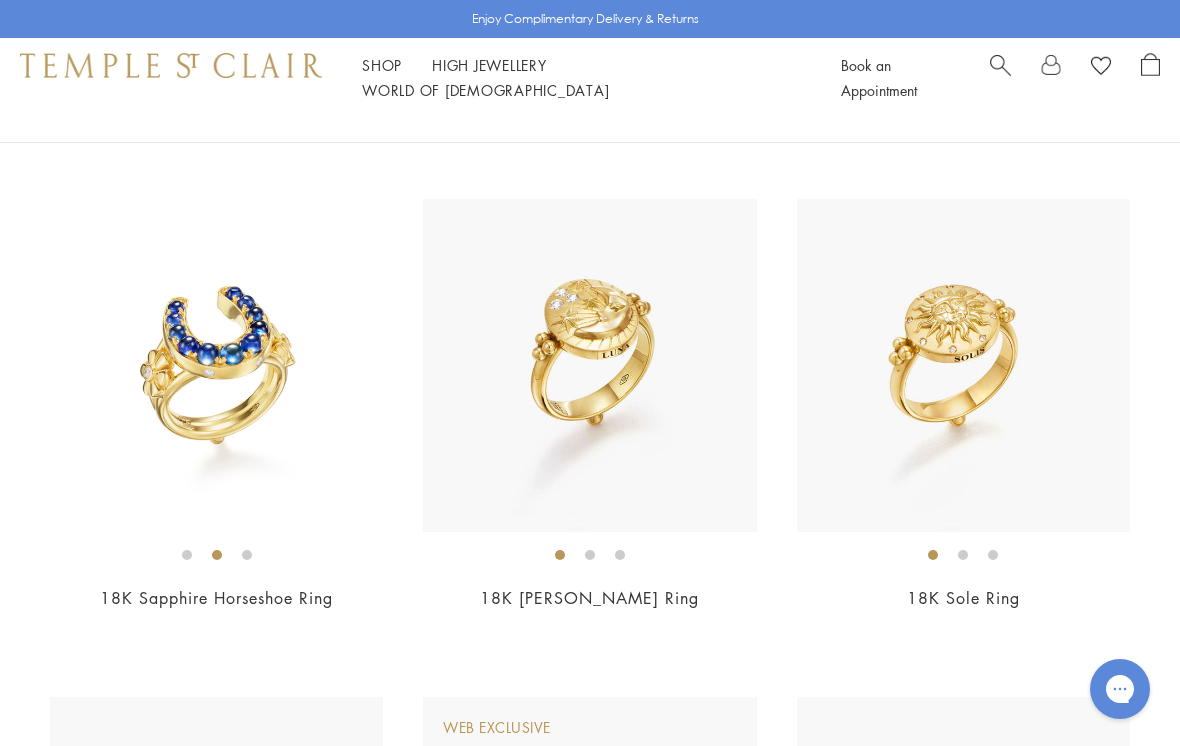click at bounding box center [589, 365] 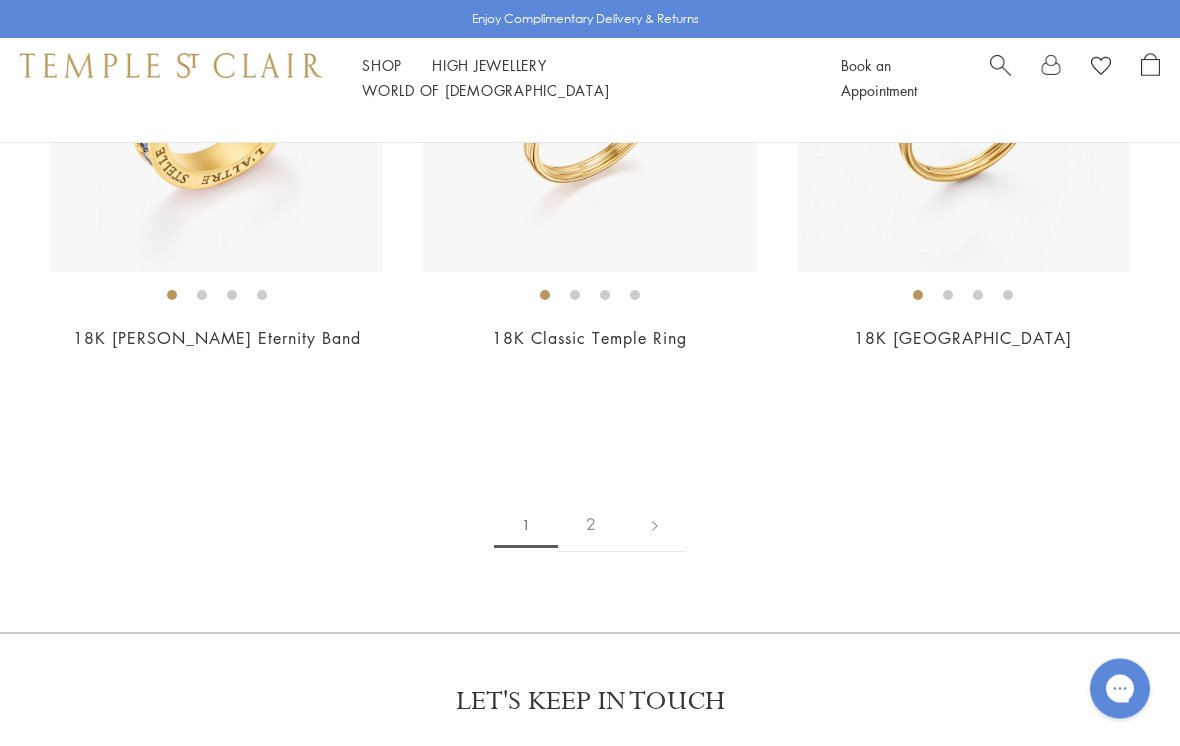scroll, scrollTop: 7919, scrollLeft: 0, axis: vertical 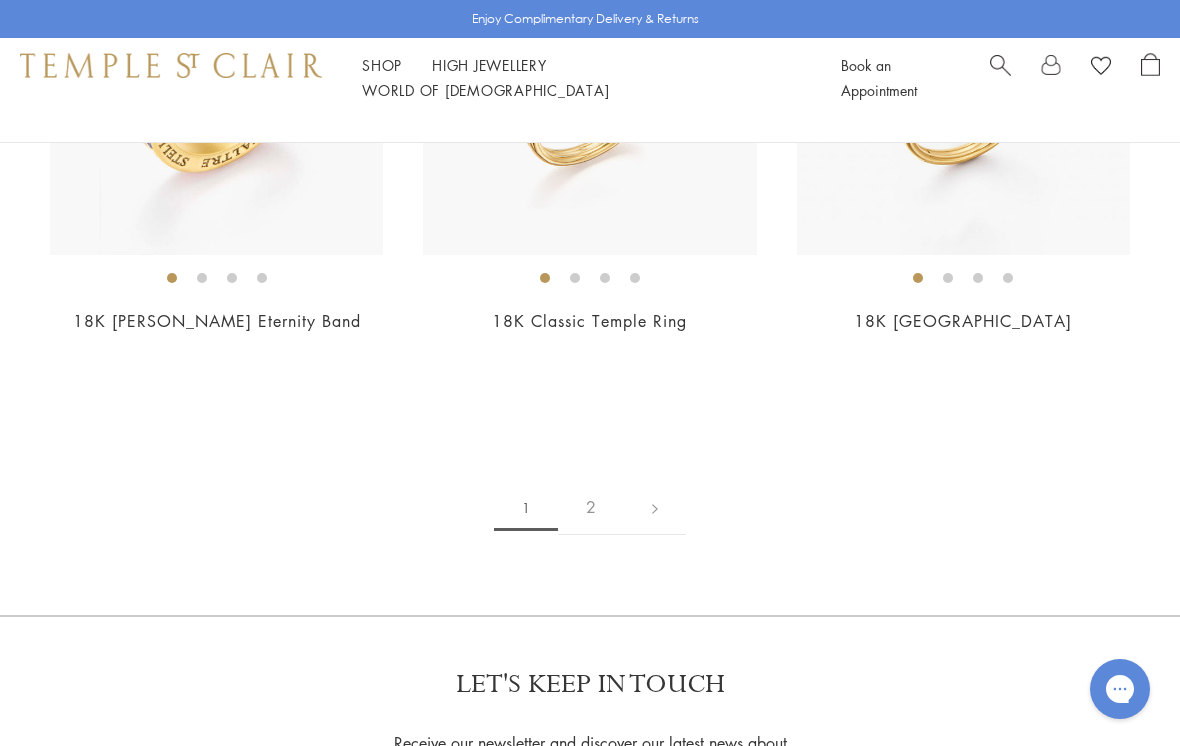 click on "2" at bounding box center (591, 507) 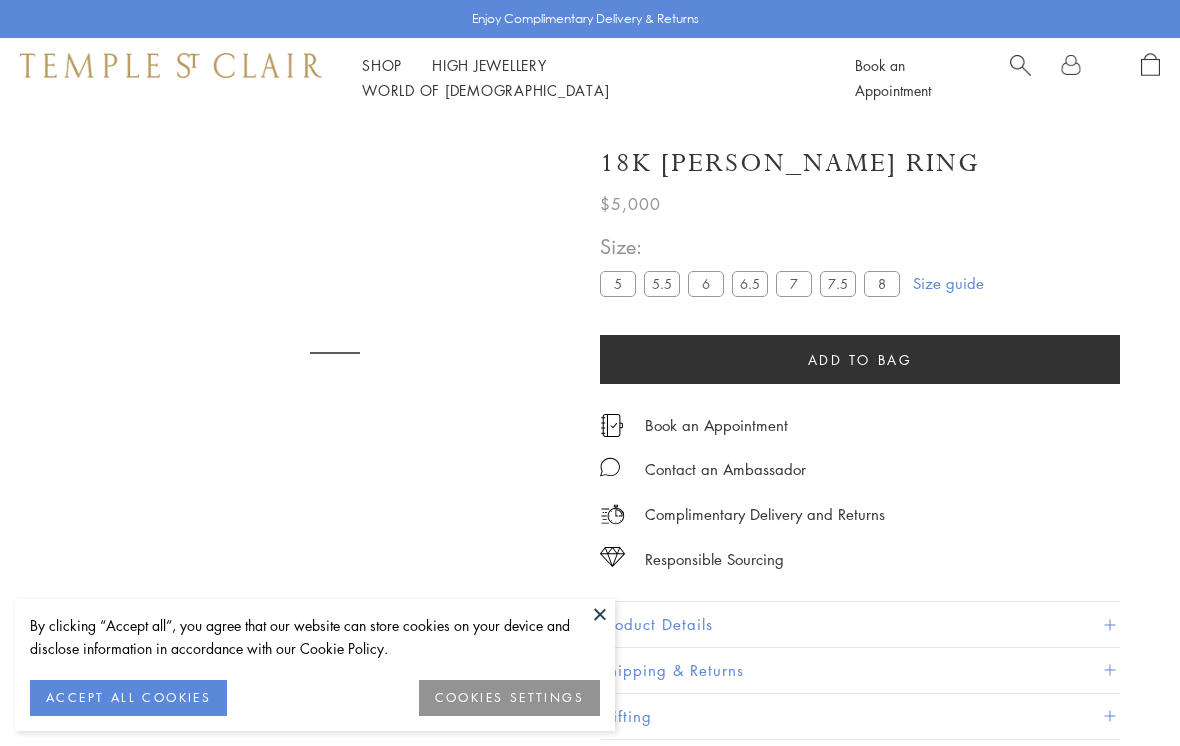 scroll, scrollTop: 46, scrollLeft: 0, axis: vertical 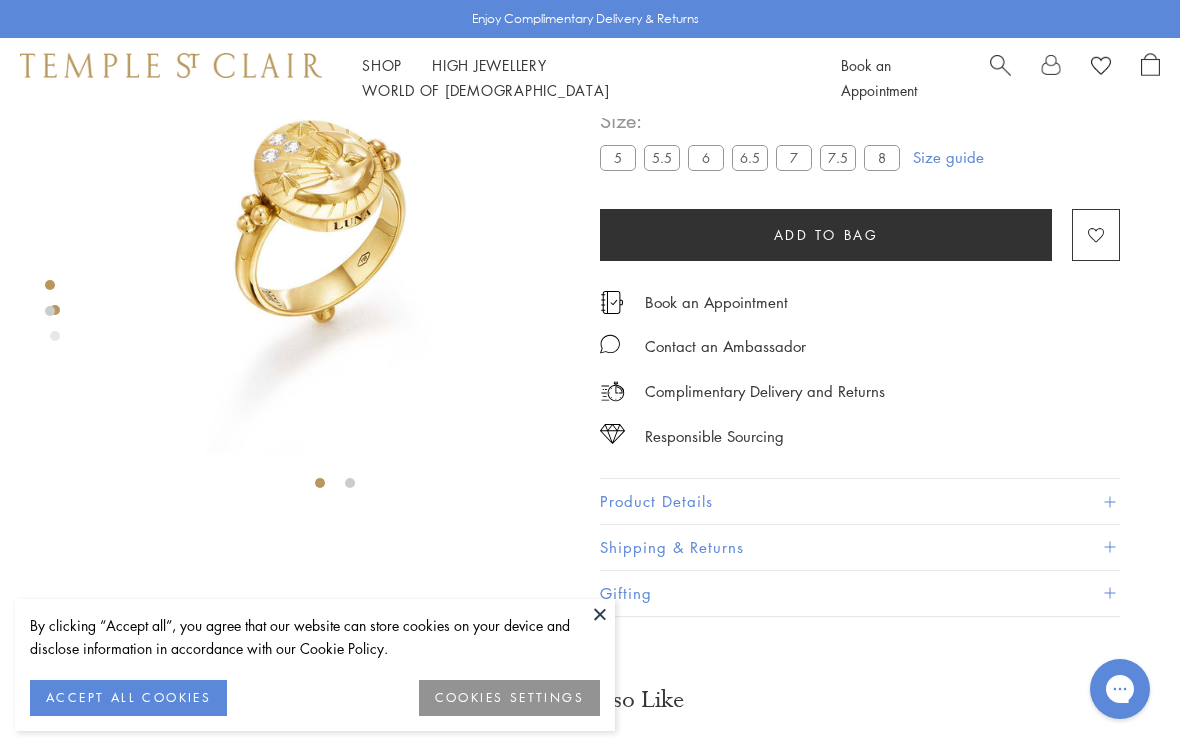 click on "8" at bounding box center (882, 157) 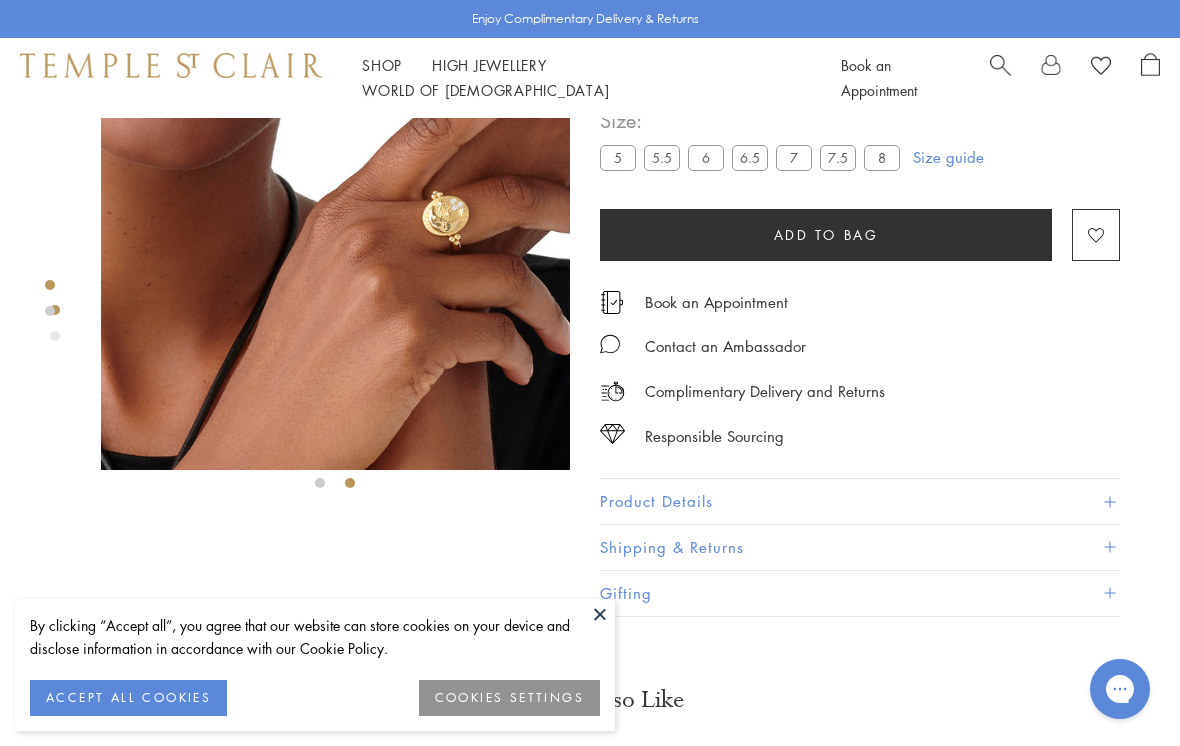click at bounding box center [336, 235] 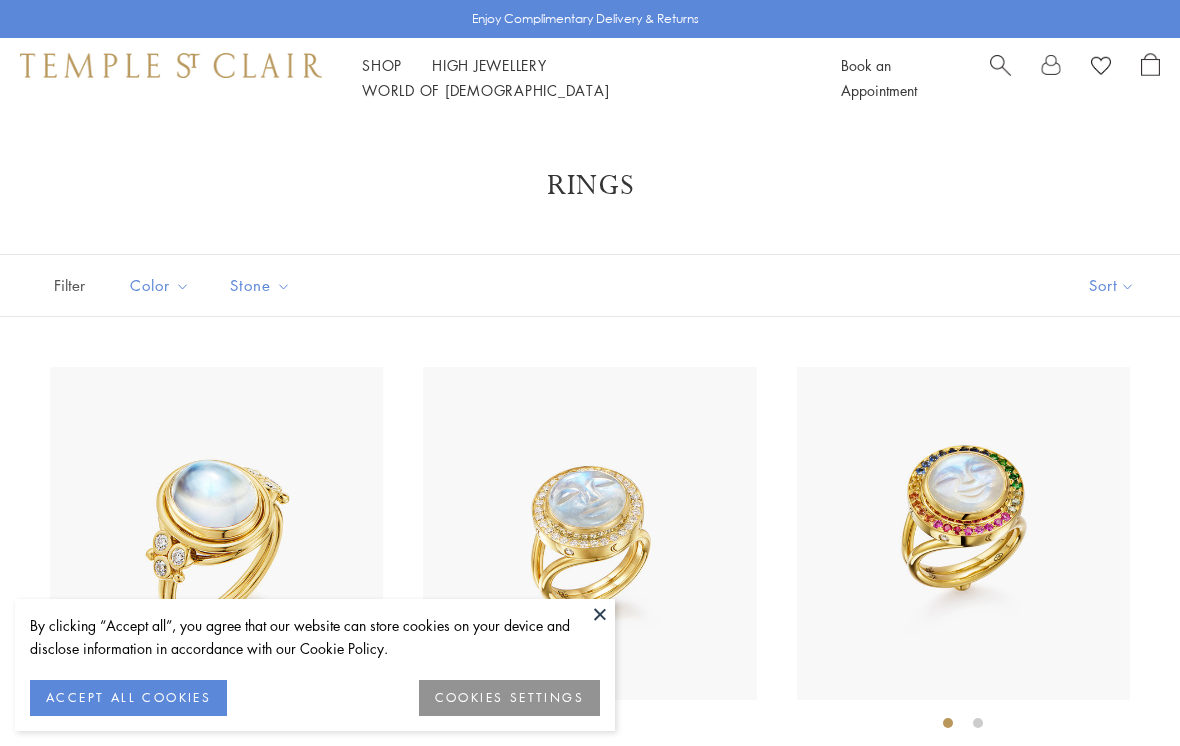 scroll, scrollTop: 0, scrollLeft: 0, axis: both 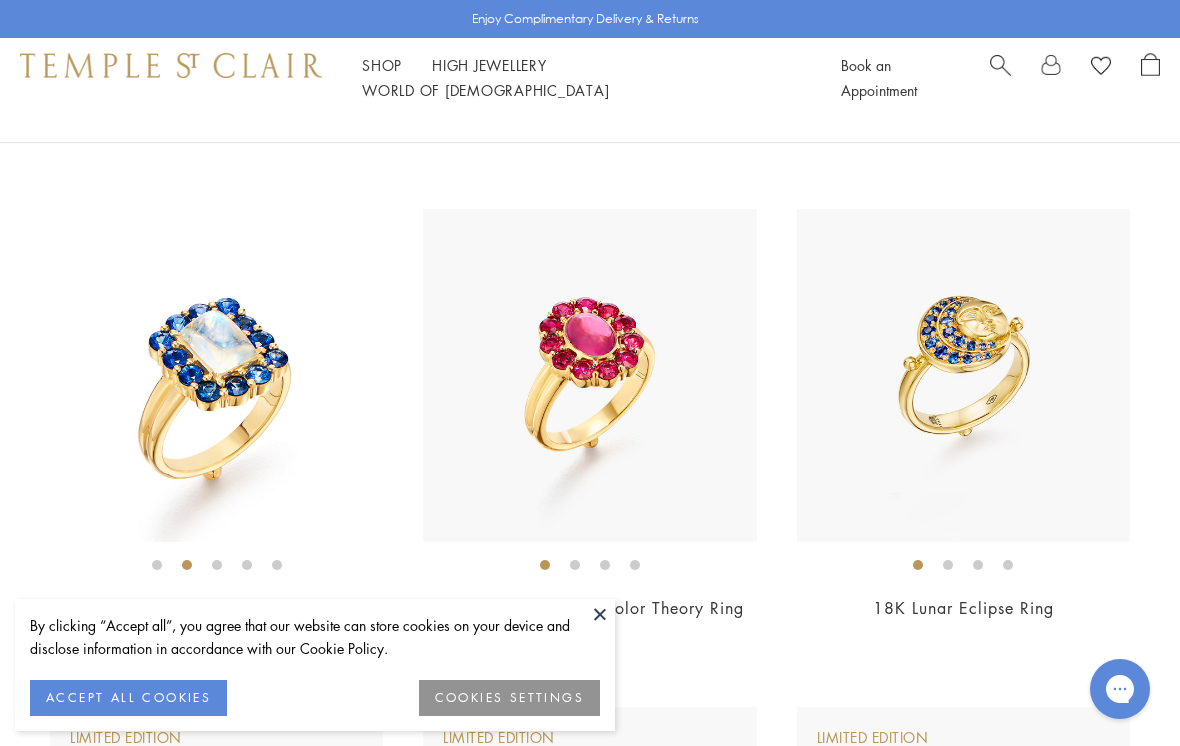 click at bounding box center [216, 375] 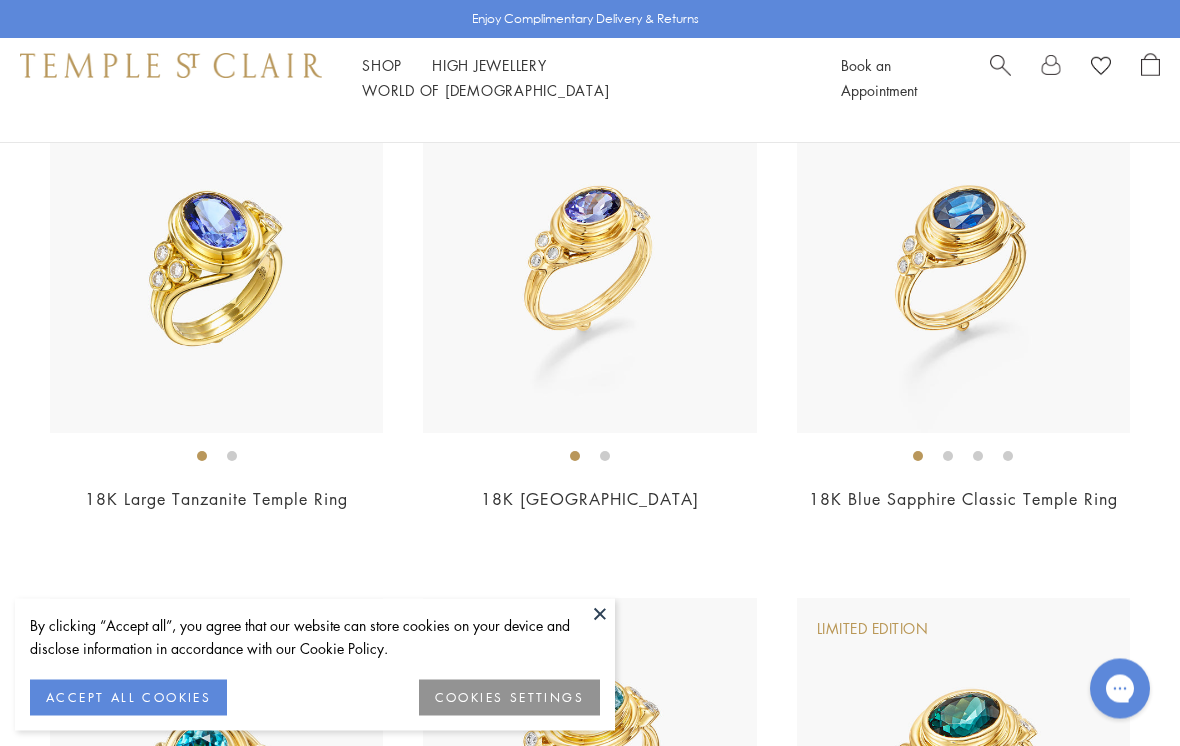 scroll, scrollTop: 1763, scrollLeft: 0, axis: vertical 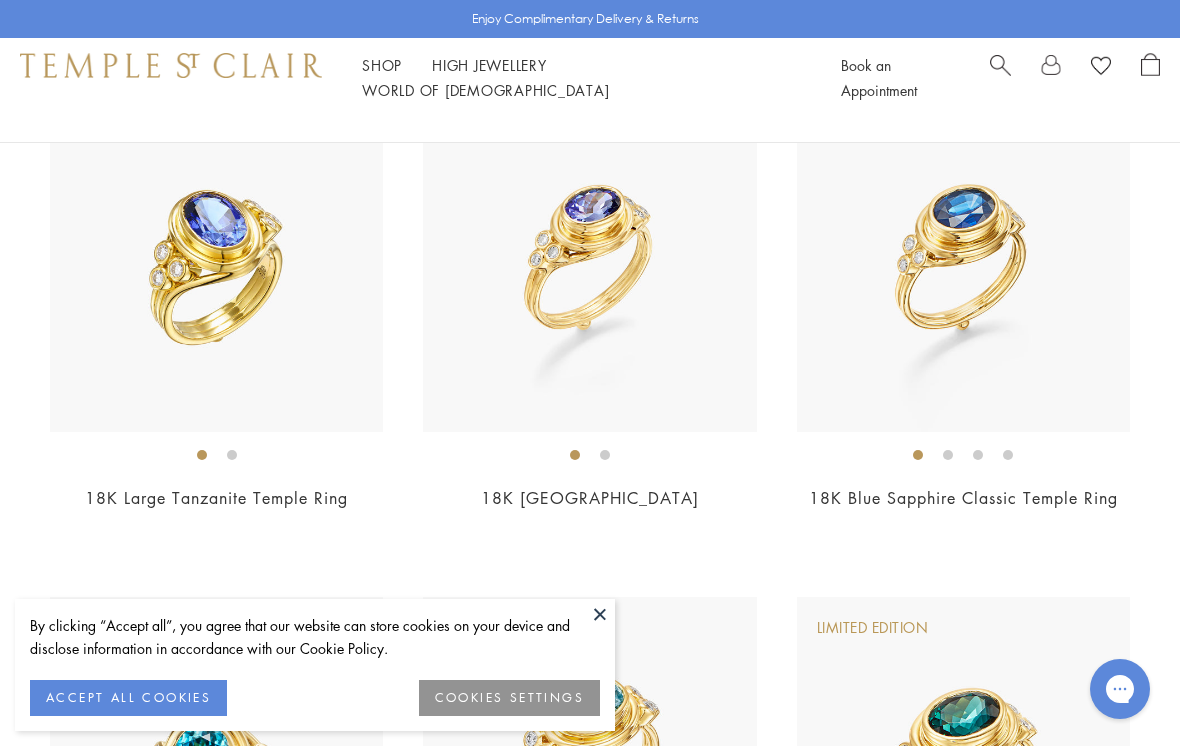 click at bounding box center [216, 265] 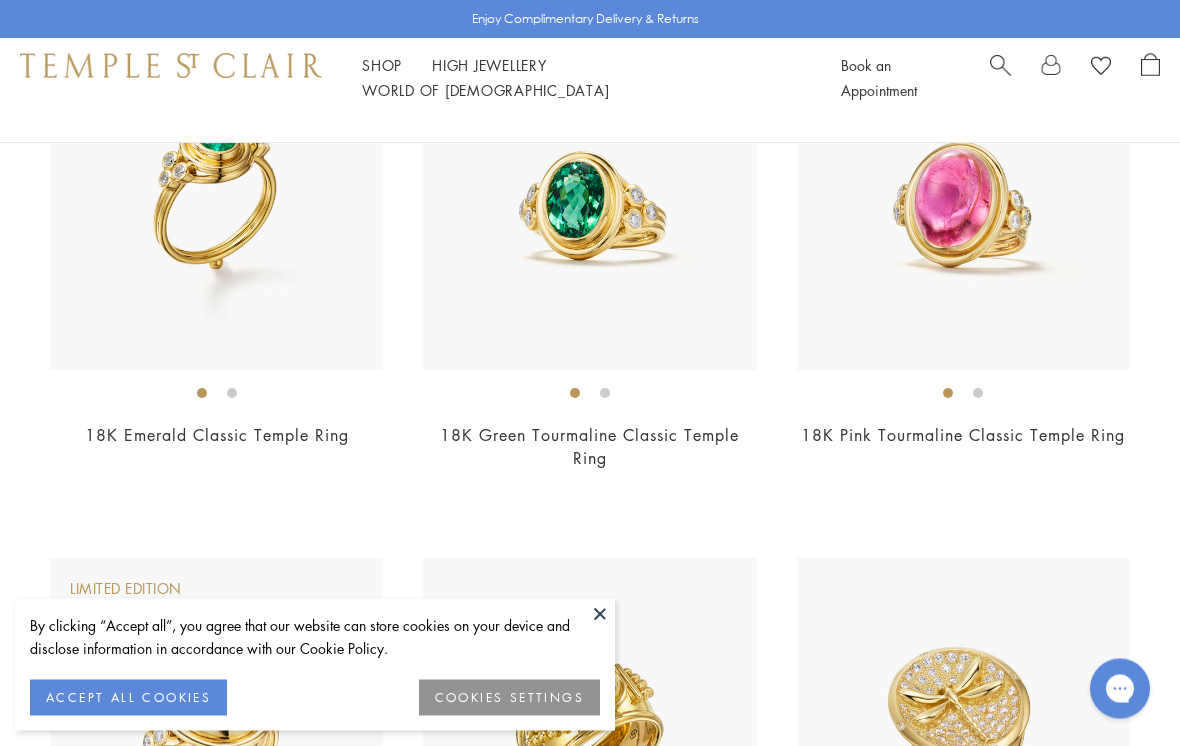 scroll, scrollTop: 2851, scrollLeft: 0, axis: vertical 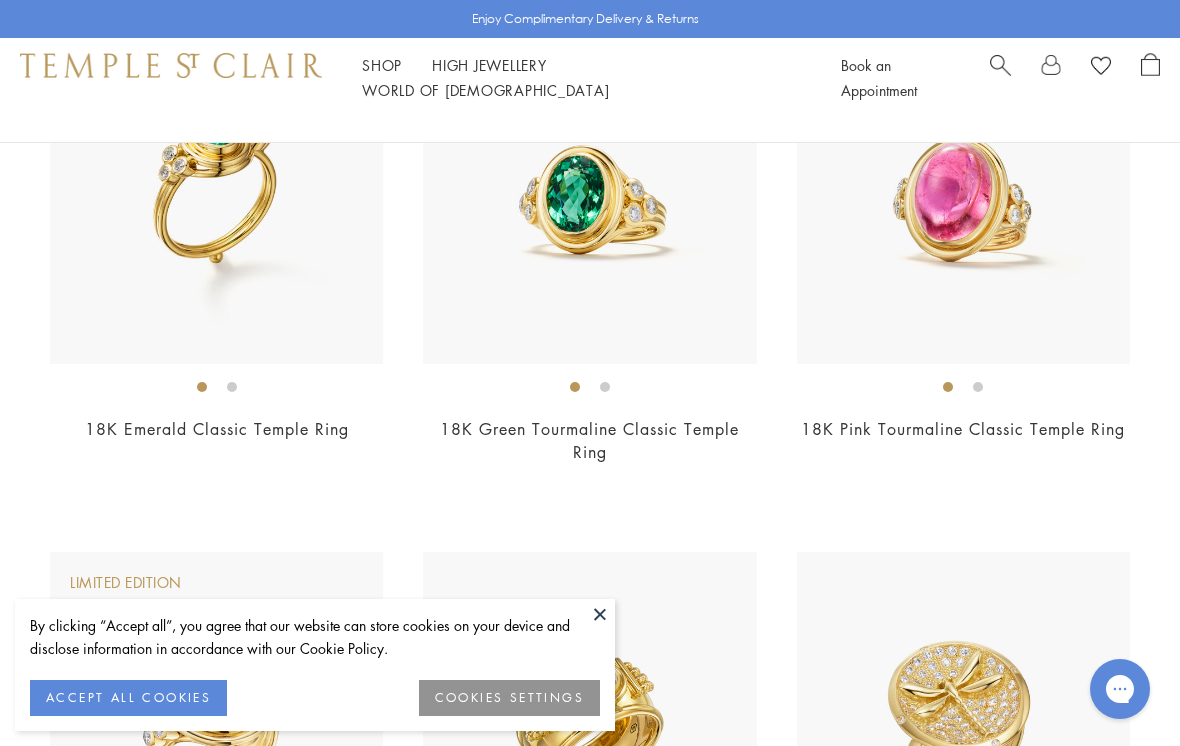 click at bounding box center [600, 614] 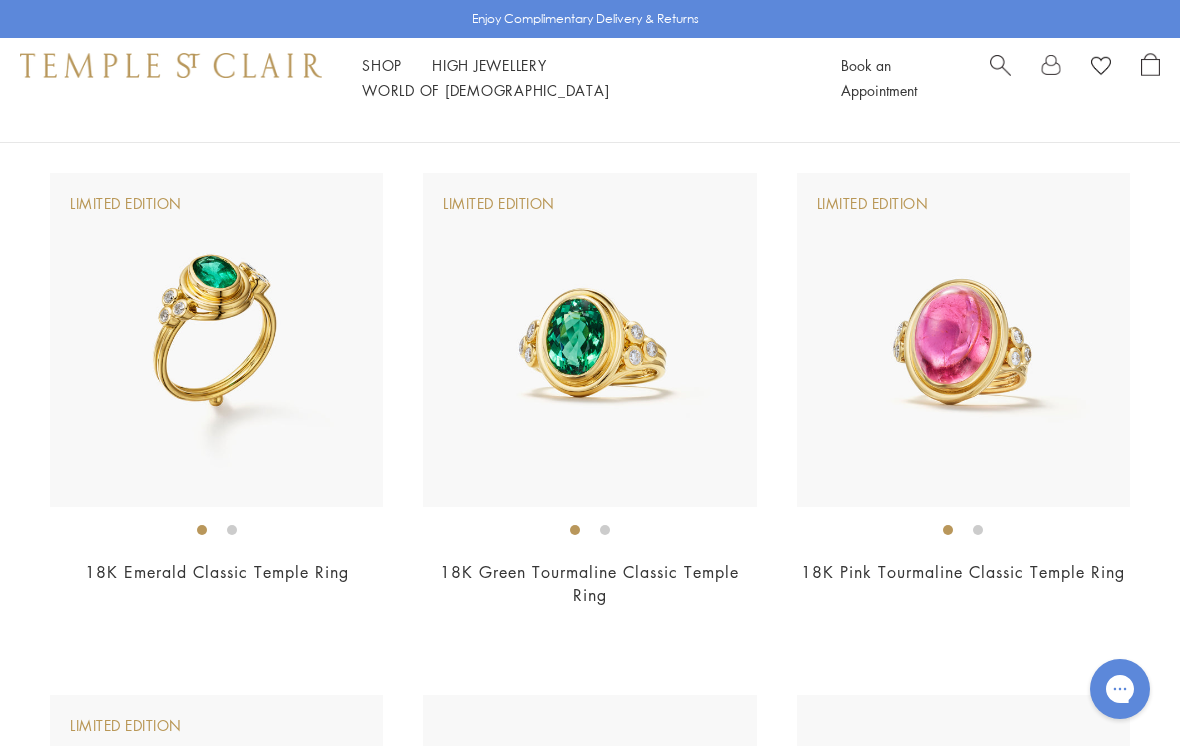 scroll, scrollTop: 2645, scrollLeft: 0, axis: vertical 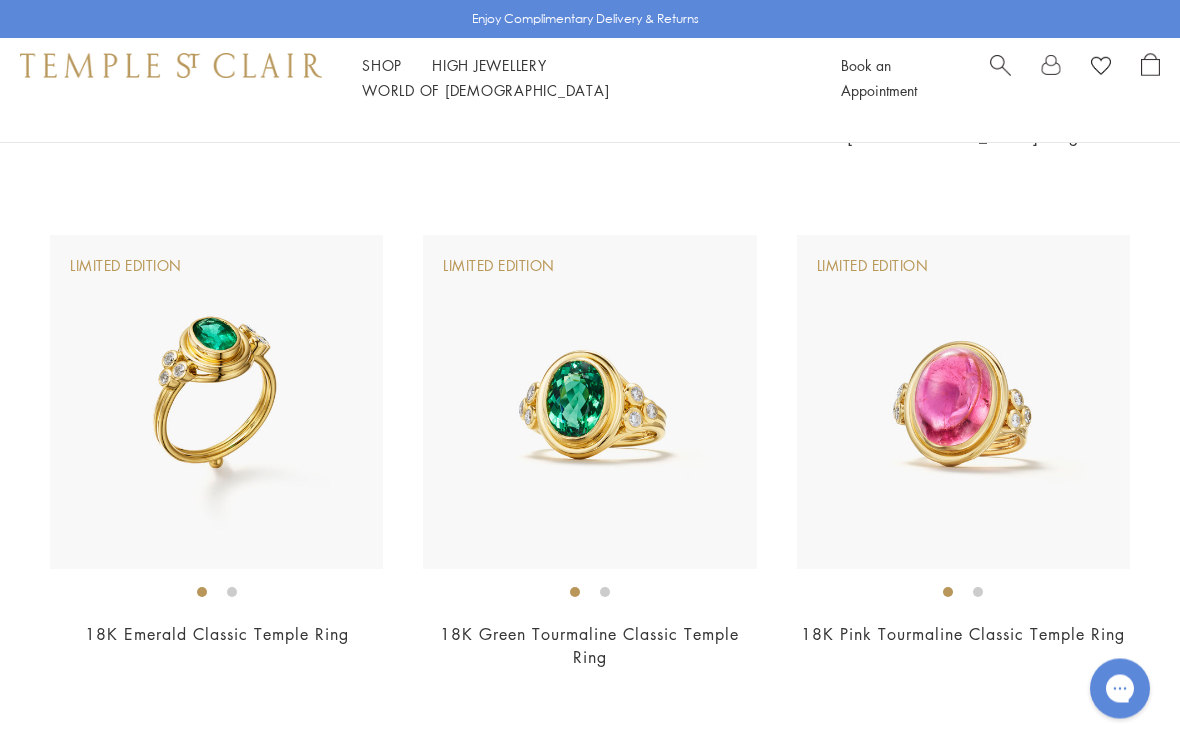 click at bounding box center (589, 402) 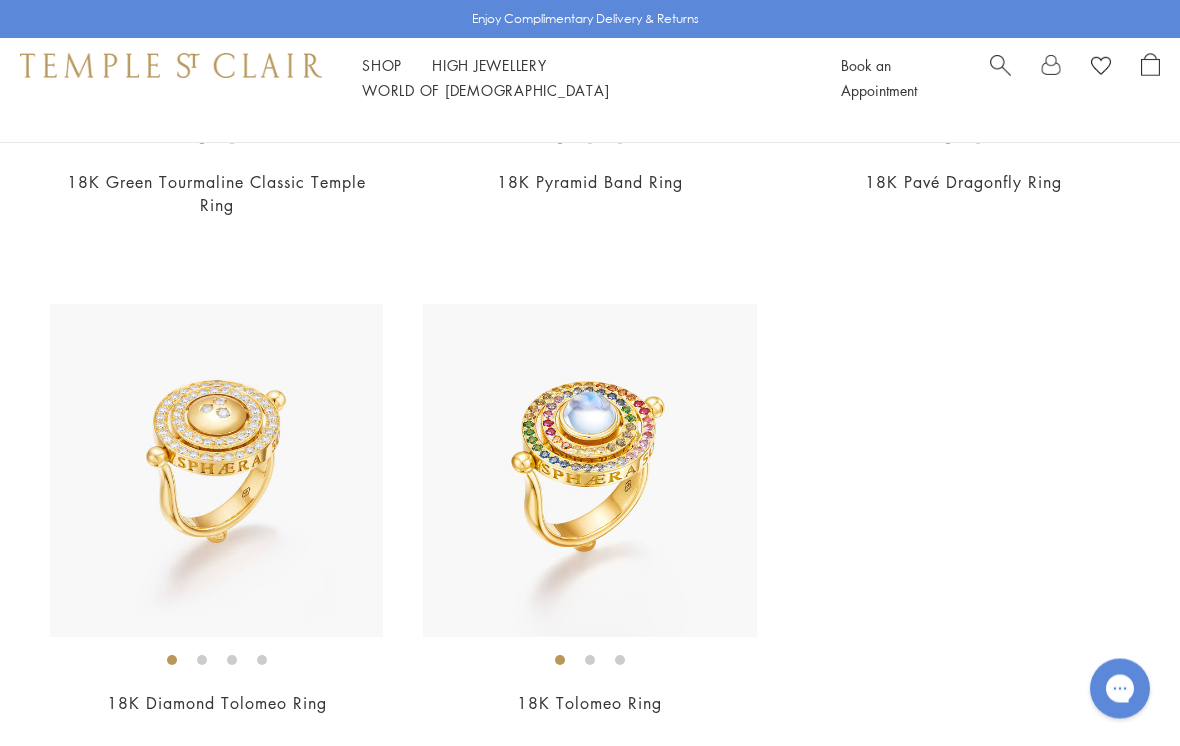 scroll, scrollTop: 3649, scrollLeft: 0, axis: vertical 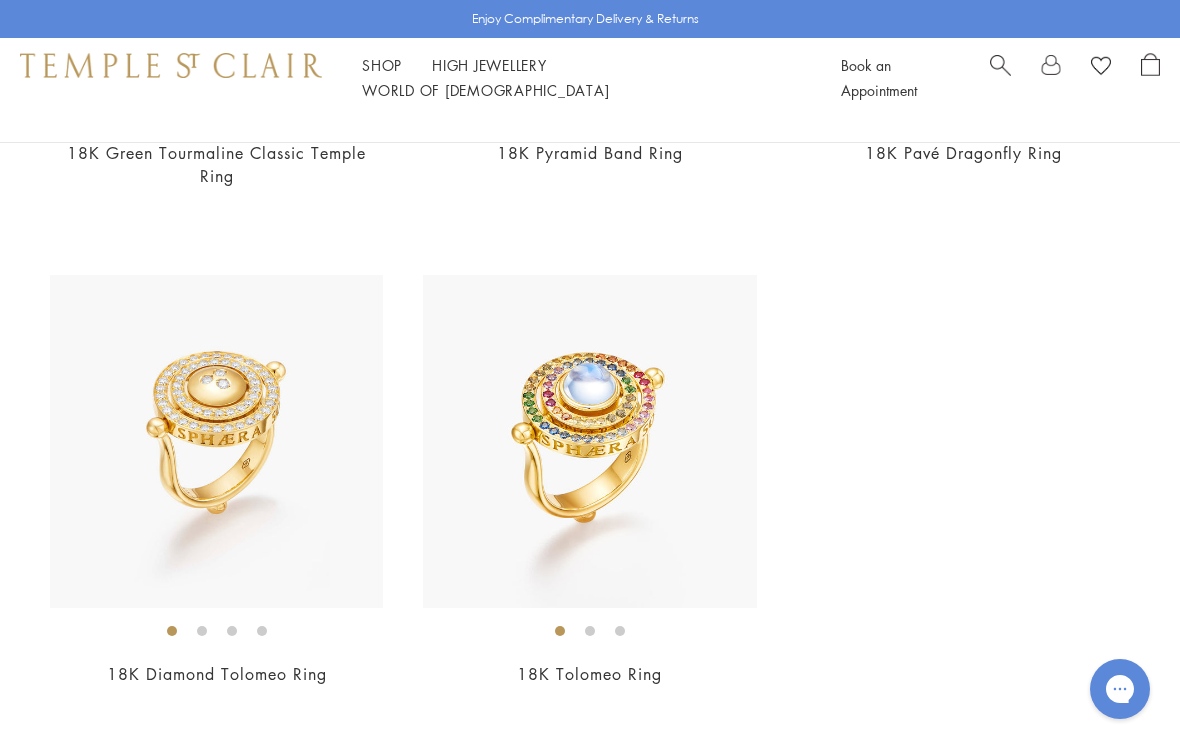 click at bounding box center [216, 441] 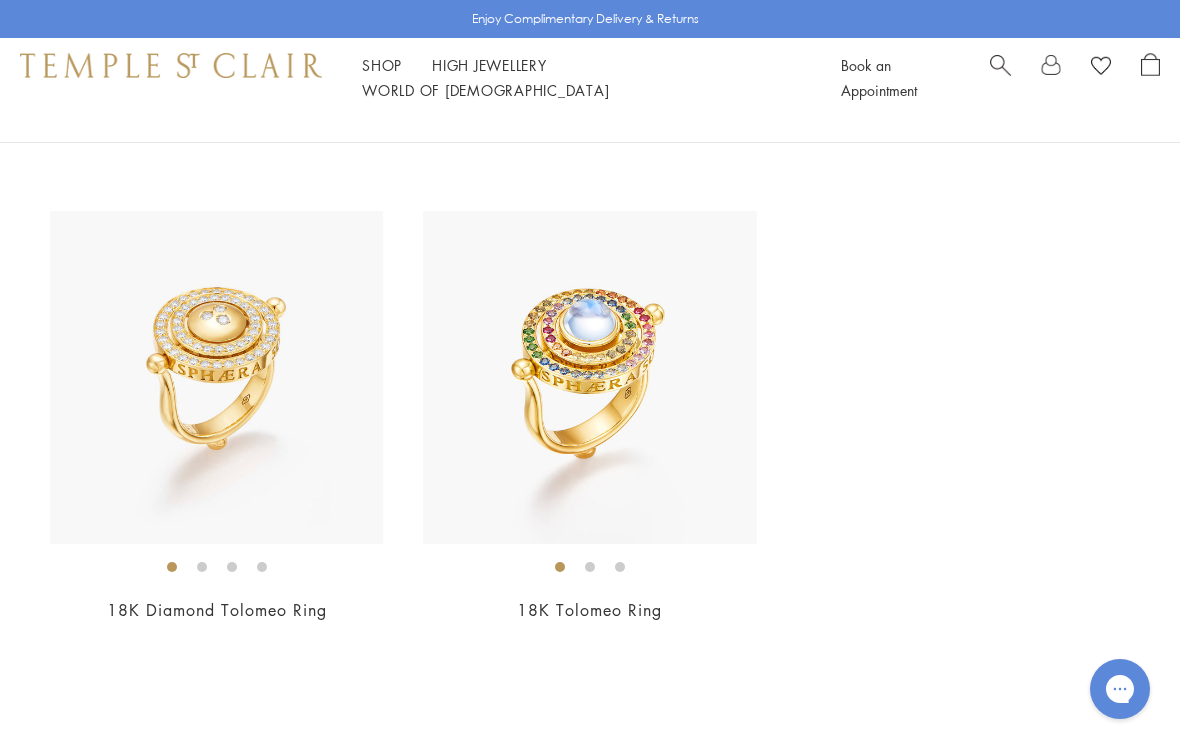 click at bounding box center [589, 377] 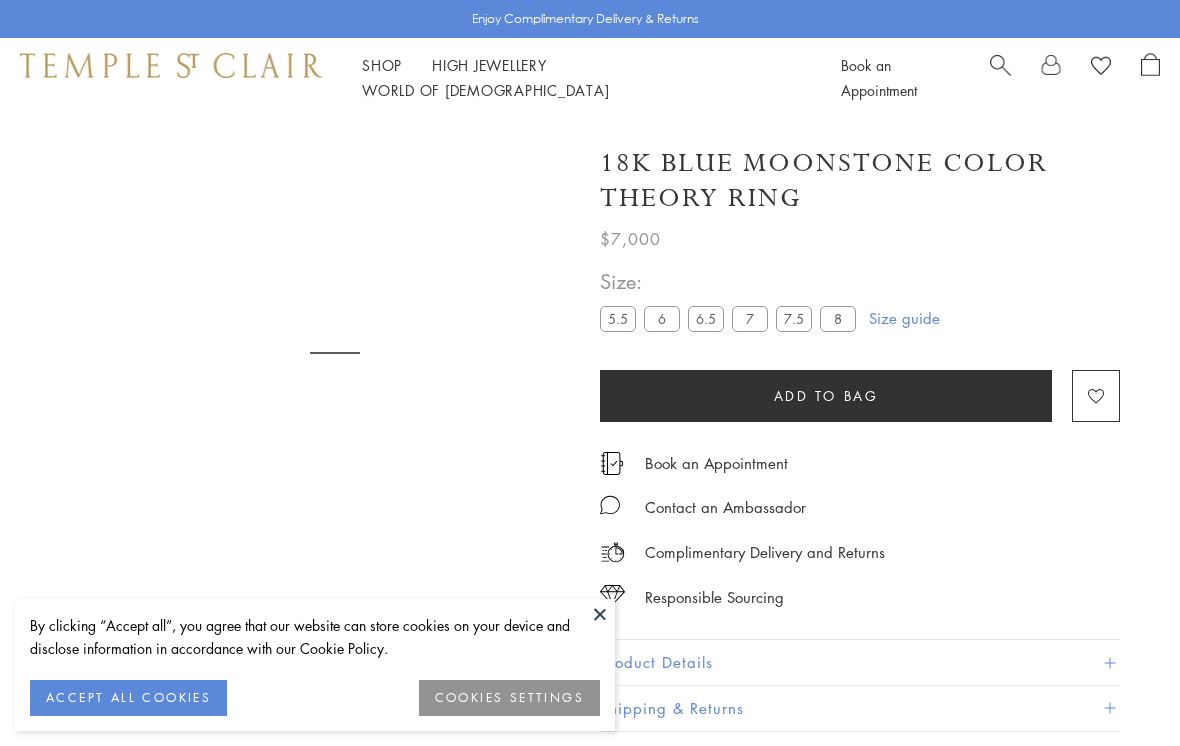 scroll, scrollTop: 0, scrollLeft: 0, axis: both 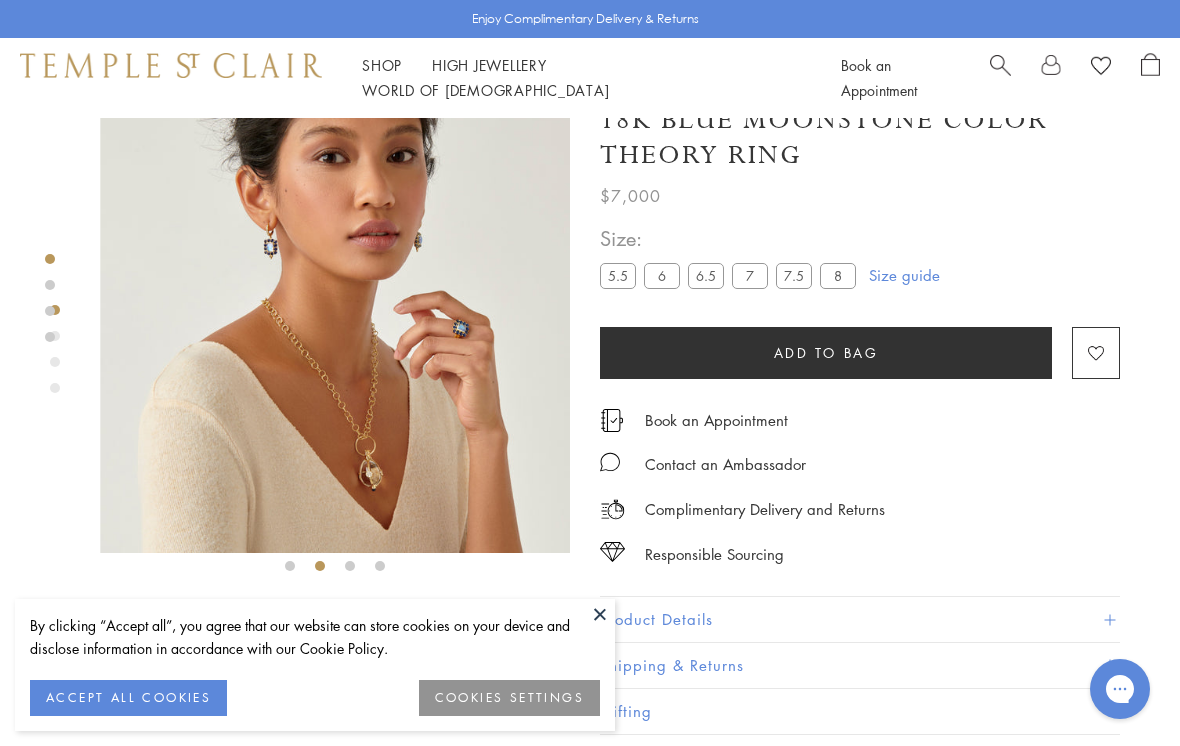 click at bounding box center (335, 318) 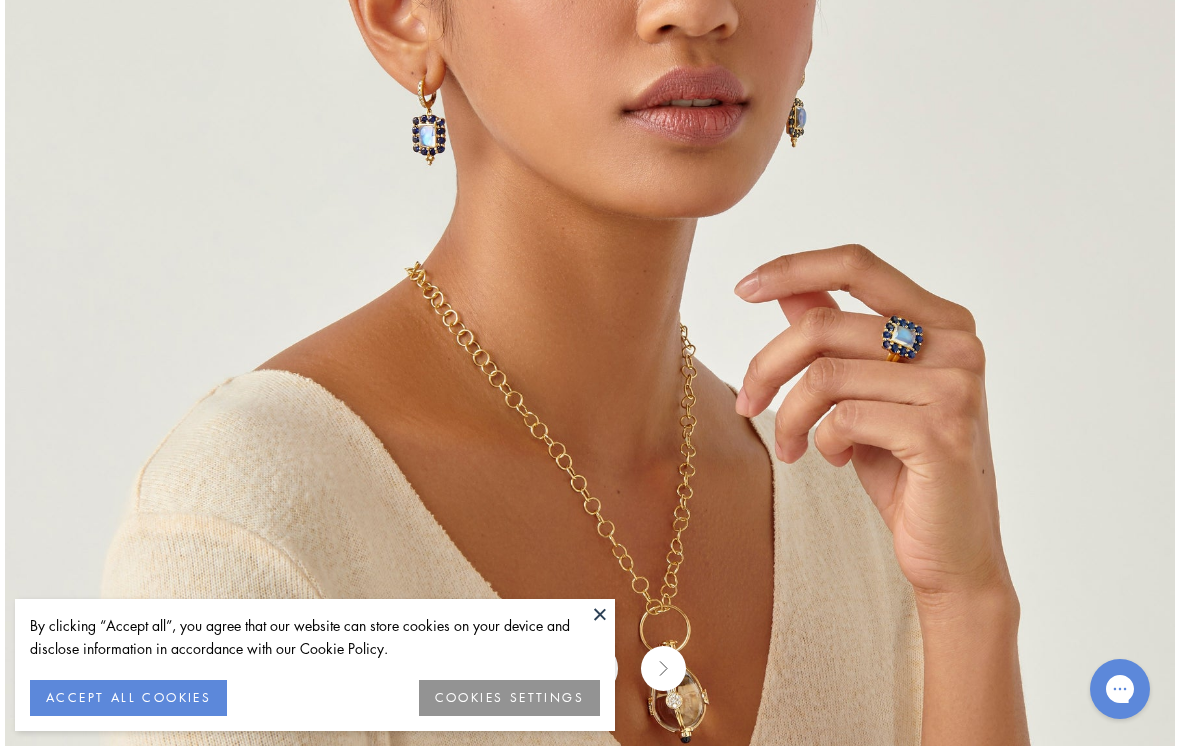 click at bounding box center [600, 614] 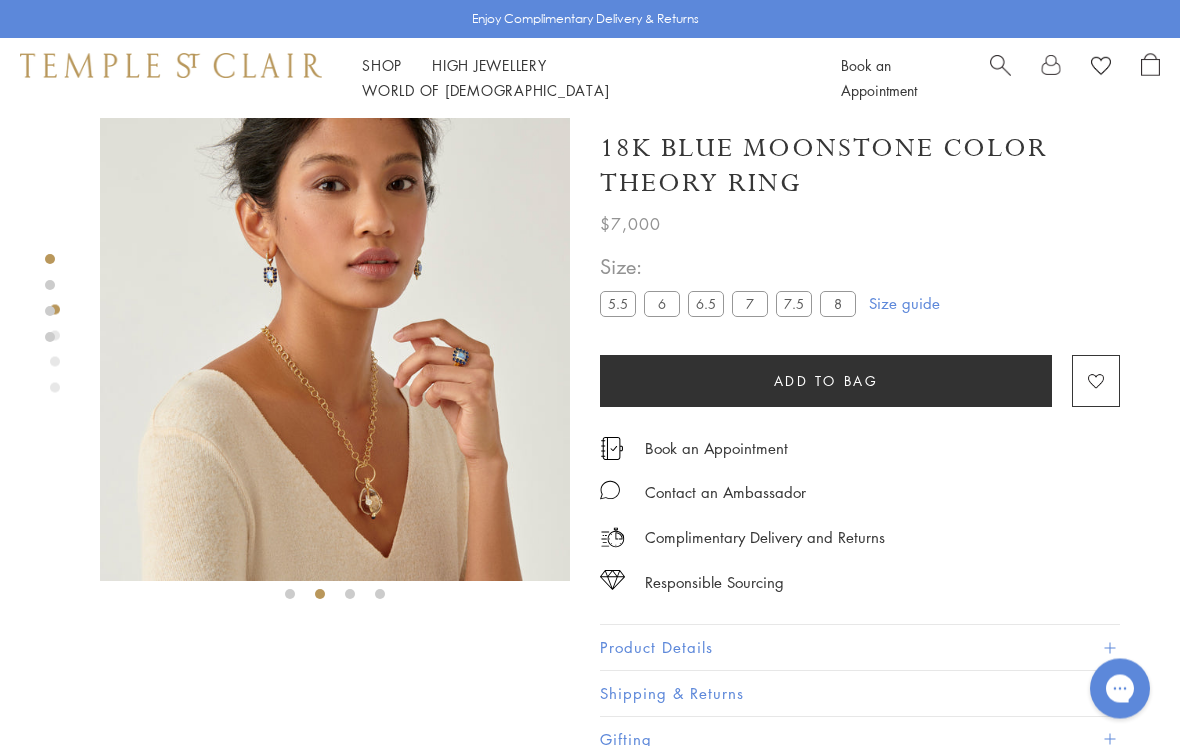 scroll, scrollTop: 0, scrollLeft: 0, axis: both 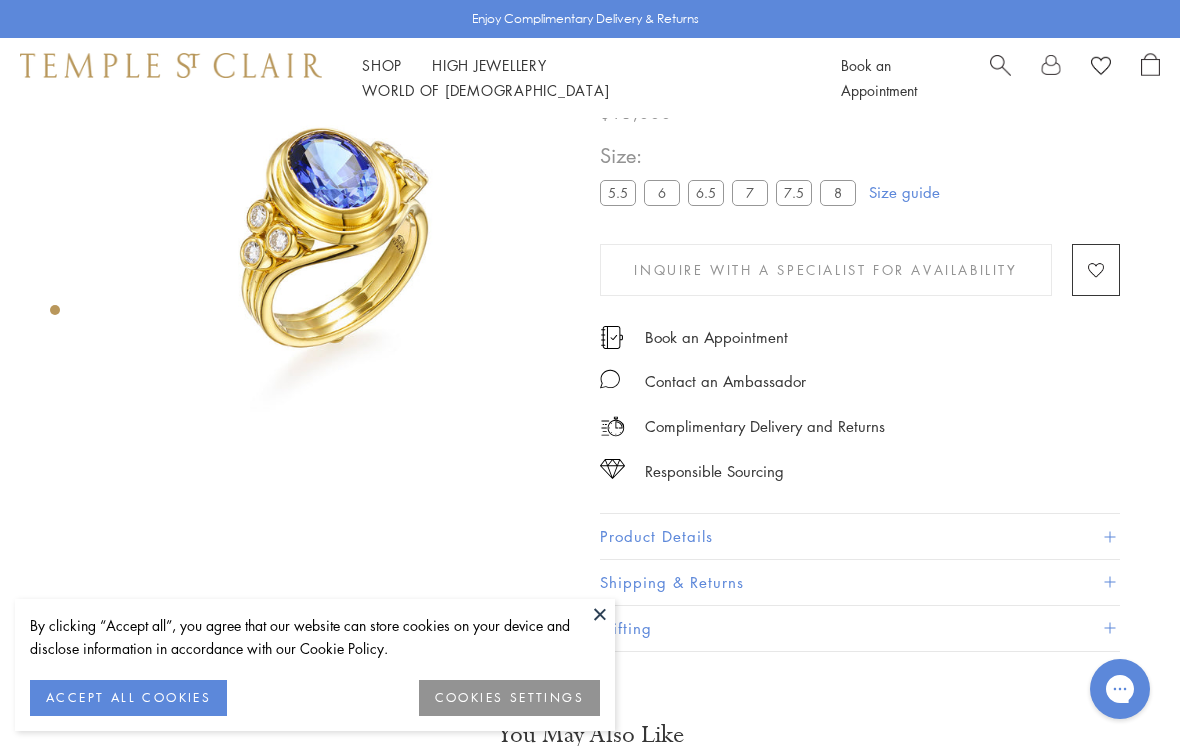 click at bounding box center (600, 614) 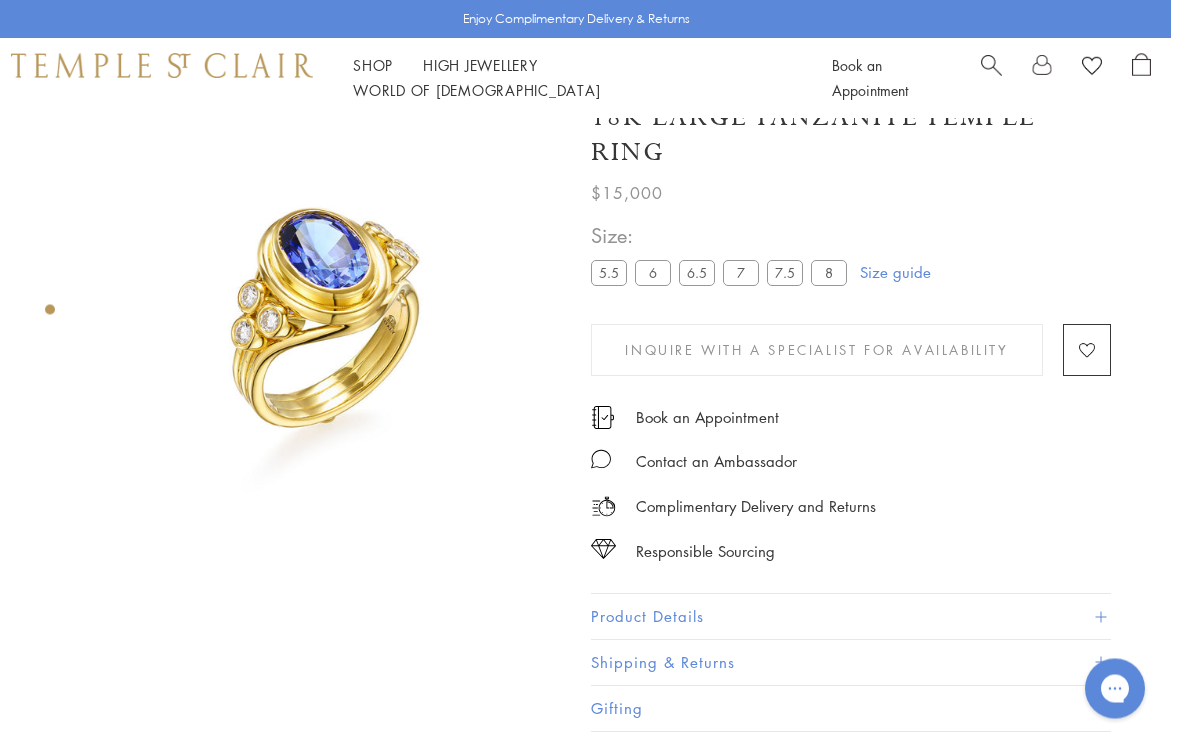 scroll, scrollTop: 0, scrollLeft: 4, axis: horizontal 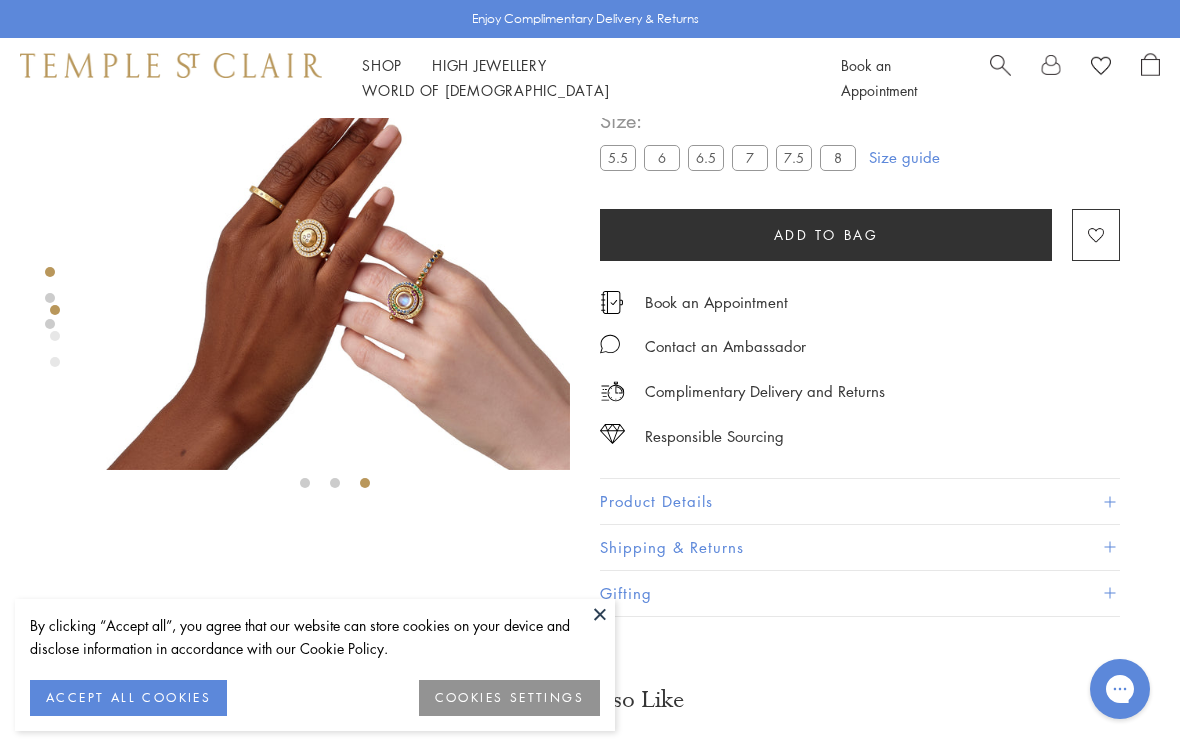 click at bounding box center [335, 235] 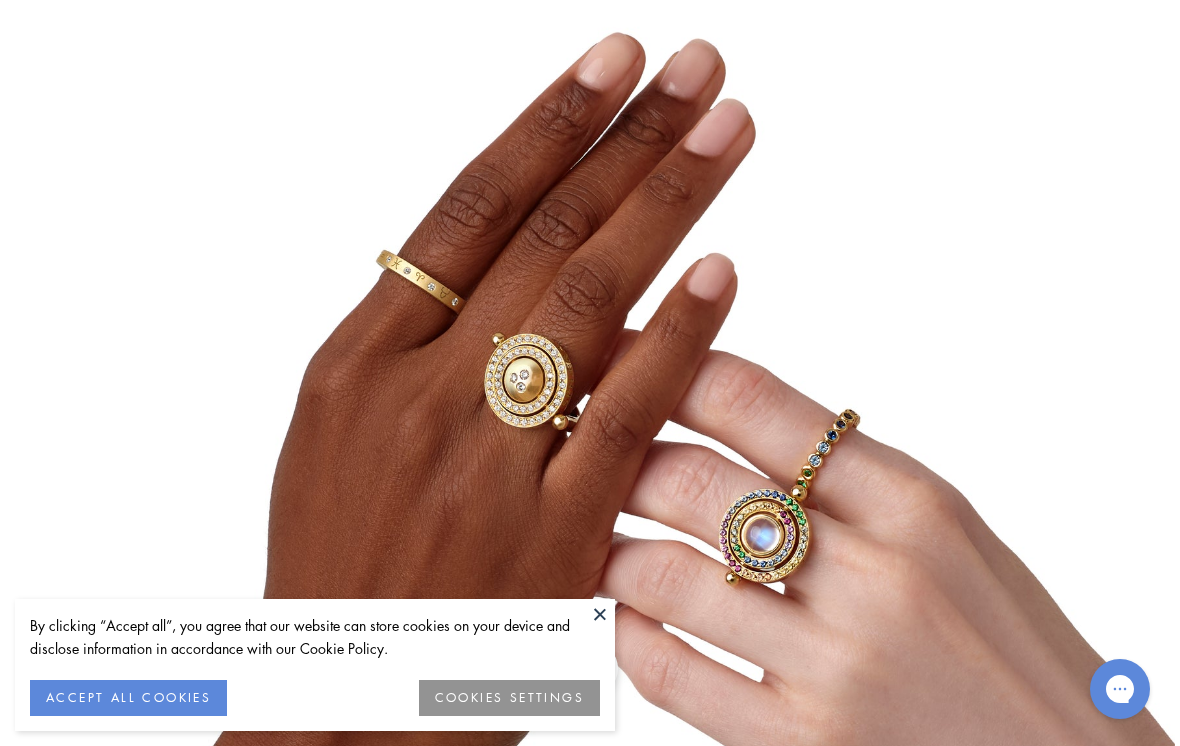 click at bounding box center [600, 614] 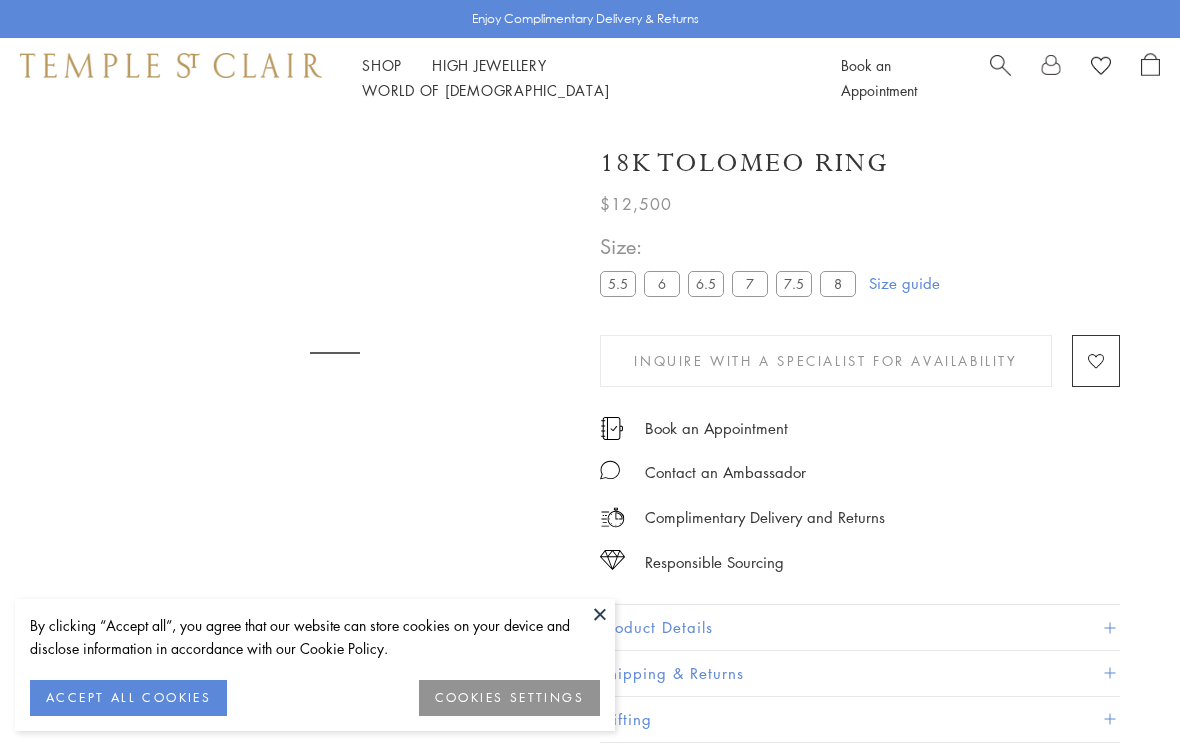 scroll, scrollTop: 0, scrollLeft: 0, axis: both 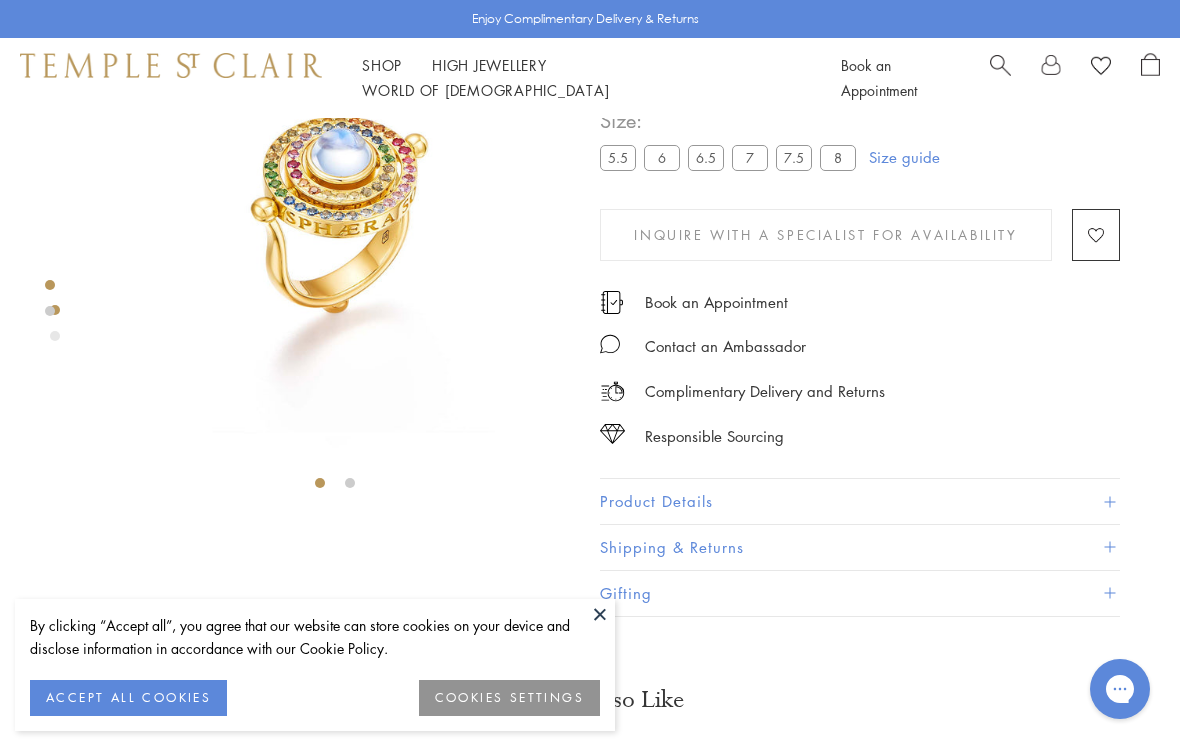 click at bounding box center [600, 614] 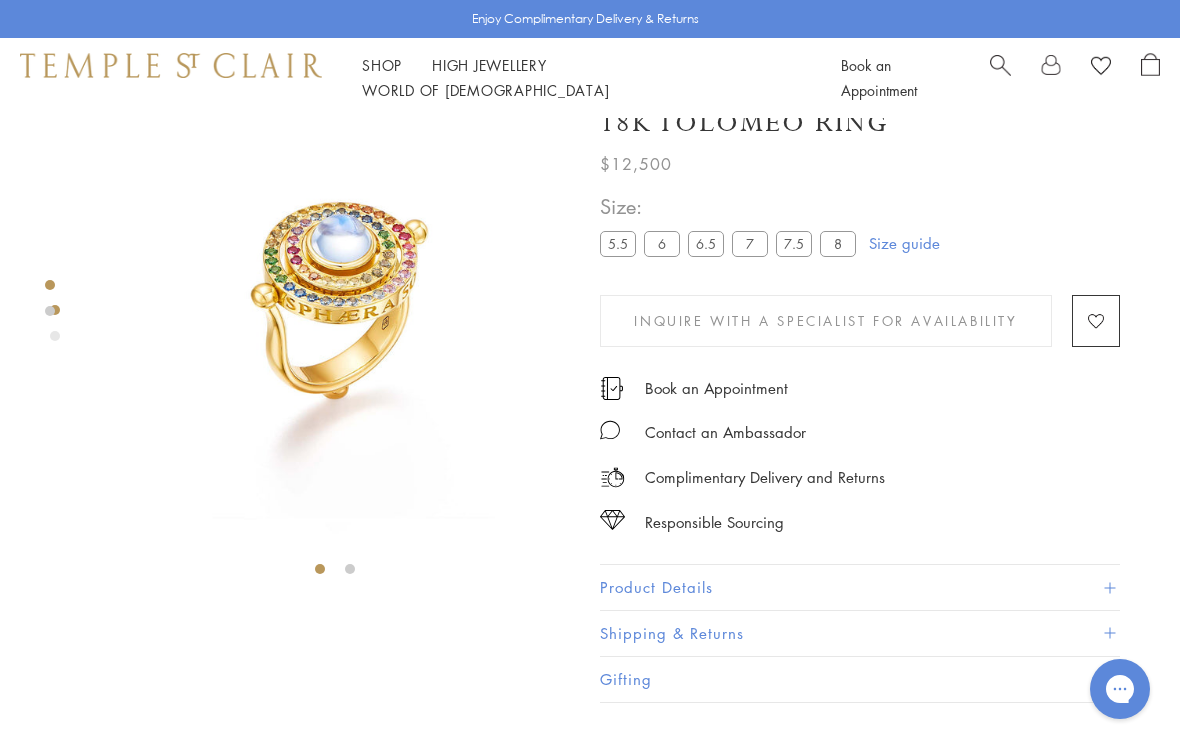 scroll, scrollTop: 0, scrollLeft: 0, axis: both 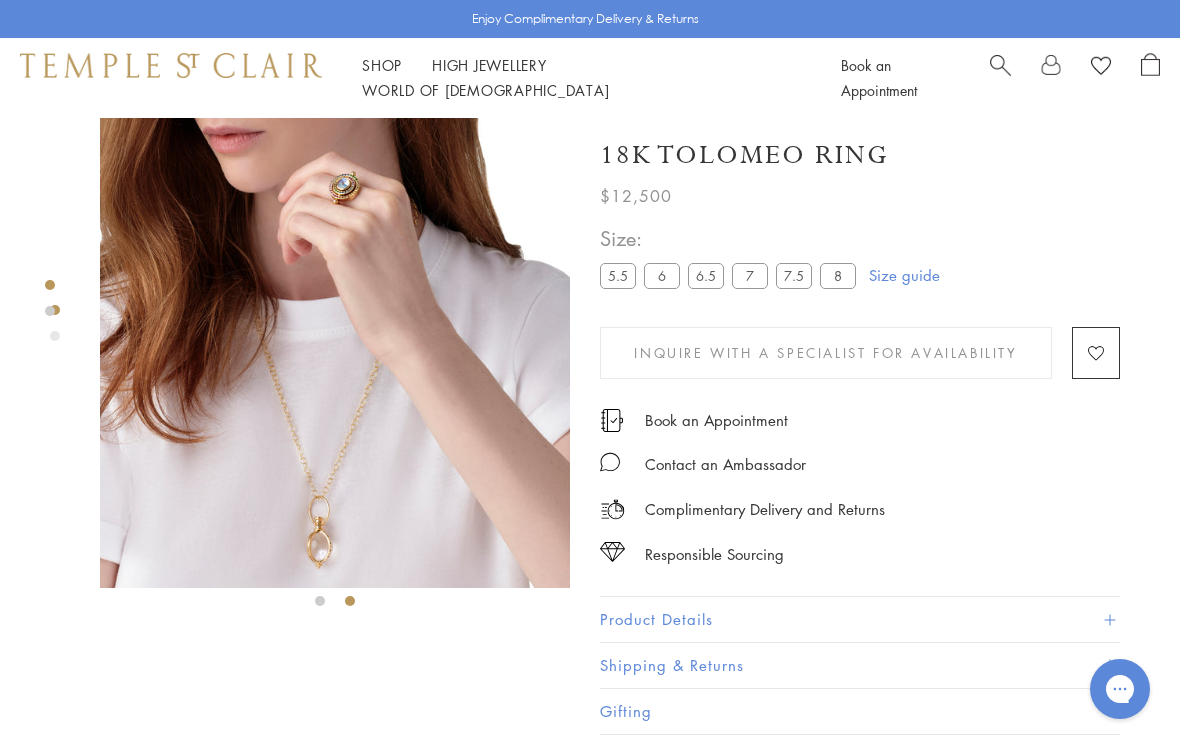 click at bounding box center (335, 353) 